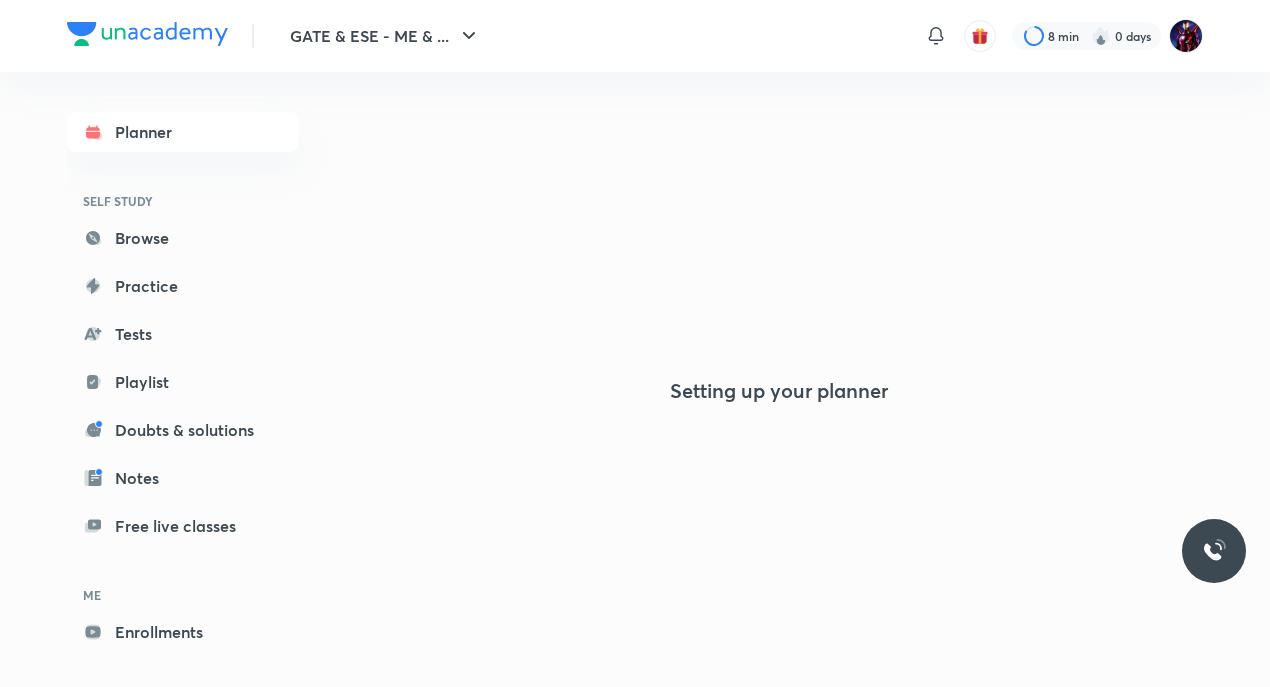 scroll, scrollTop: 0, scrollLeft: 0, axis: both 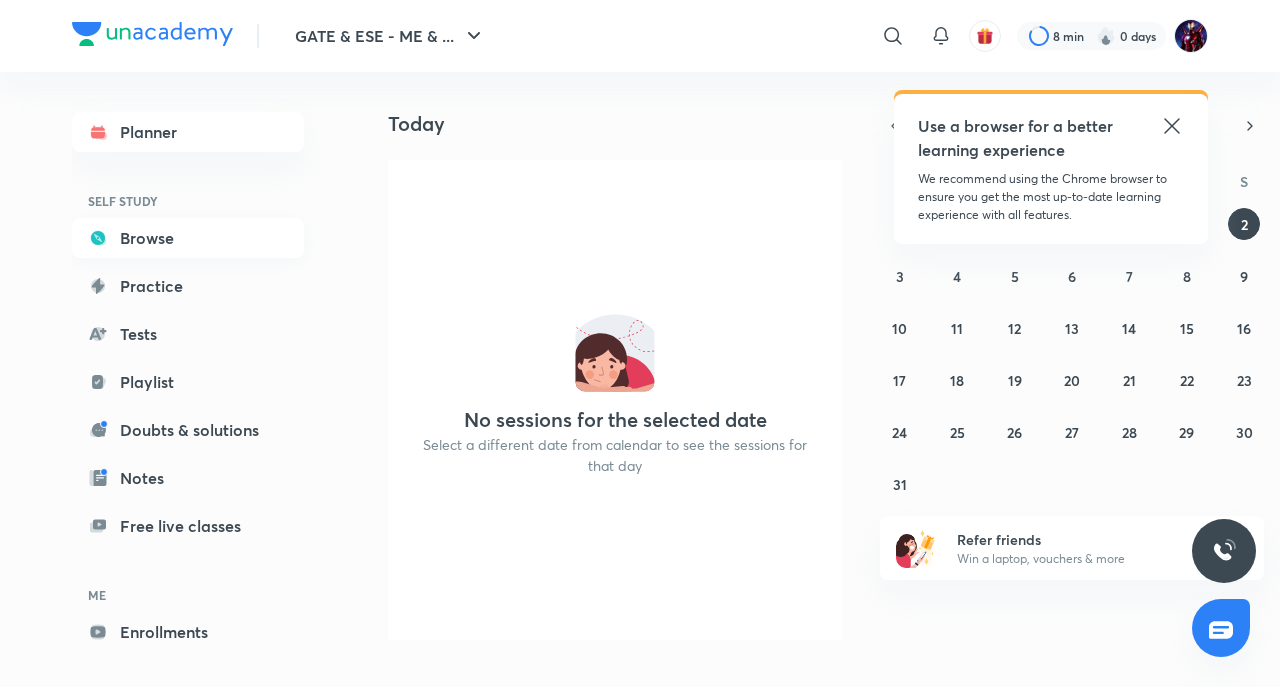 click on "Browse" at bounding box center [188, 238] 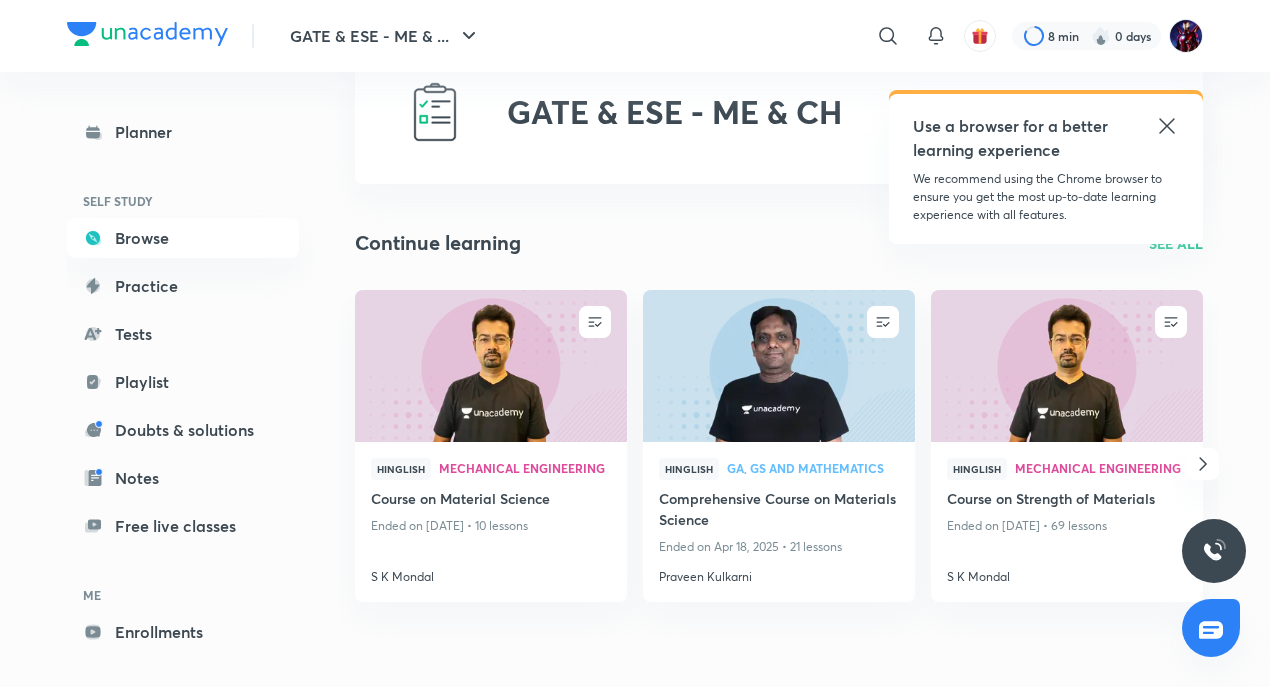 scroll, scrollTop: 0, scrollLeft: 0, axis: both 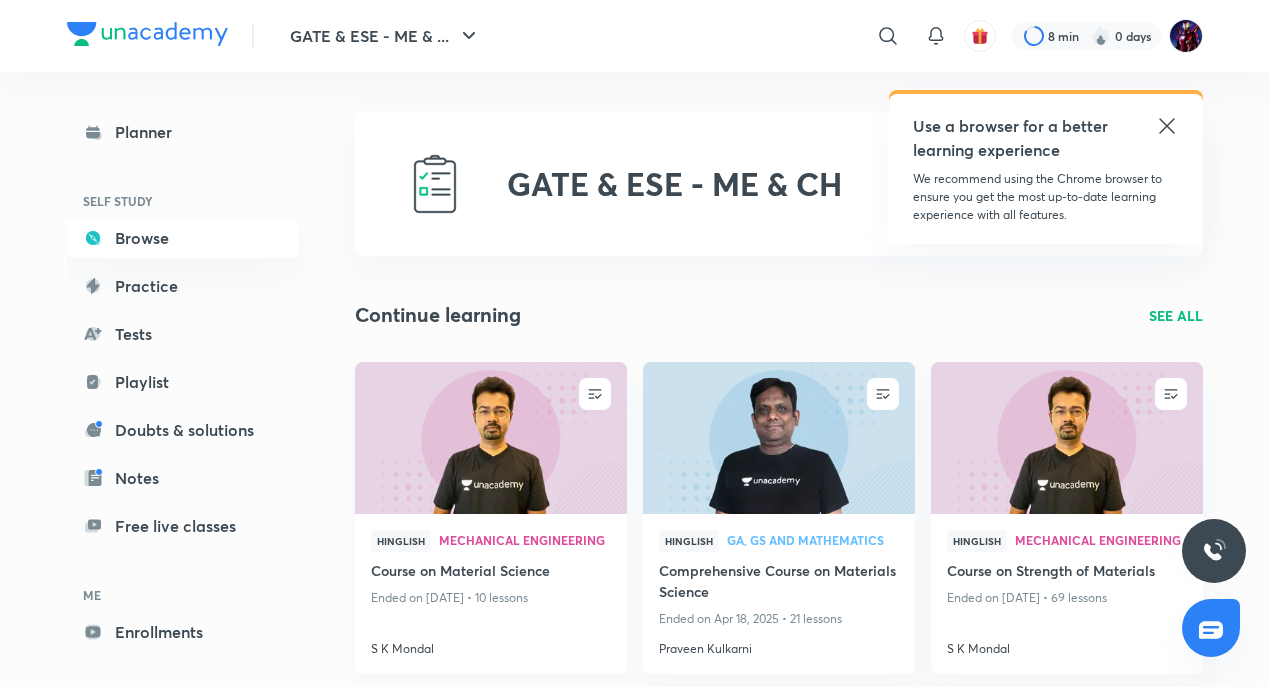 click on "Mechanical Engineering" at bounding box center (525, 540) 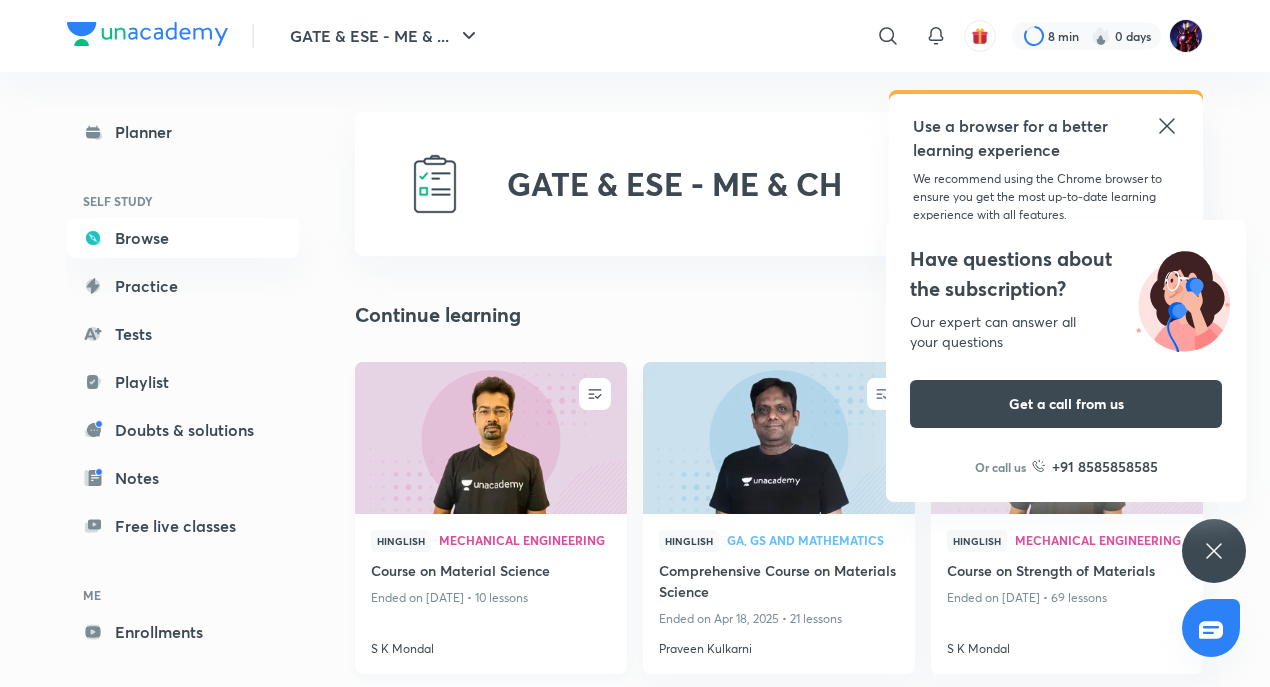 click at bounding box center (490, 437) 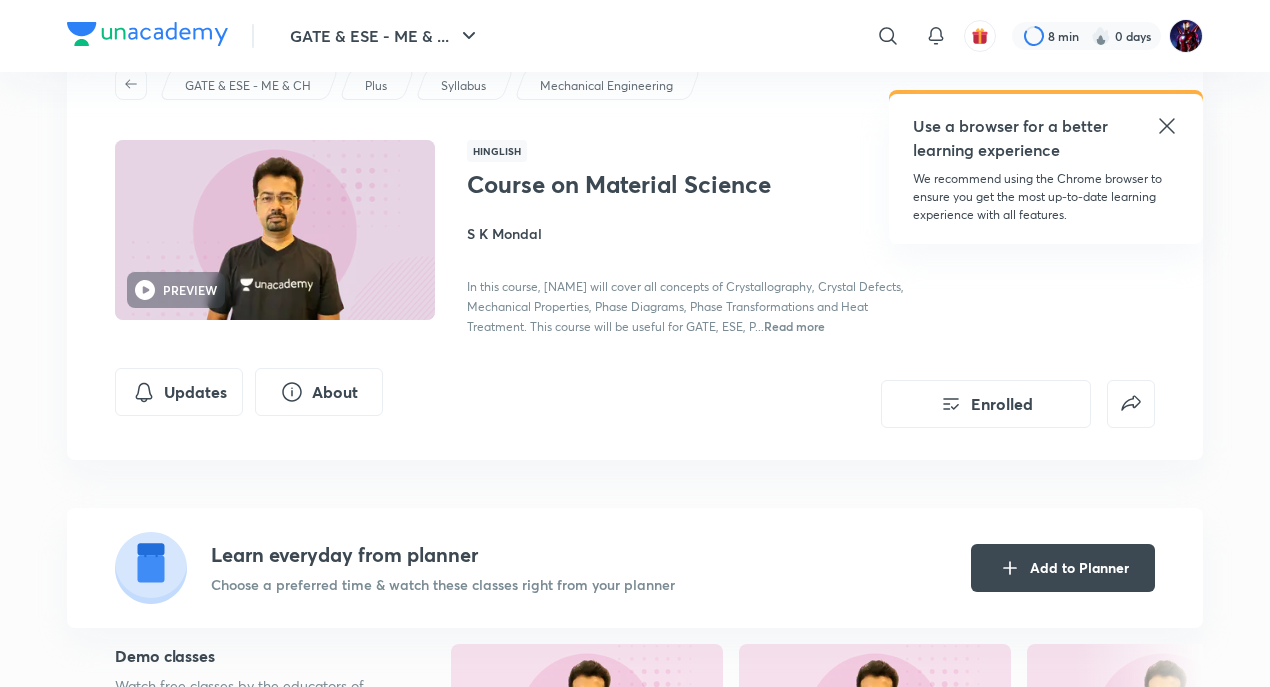 scroll, scrollTop: 0, scrollLeft: 0, axis: both 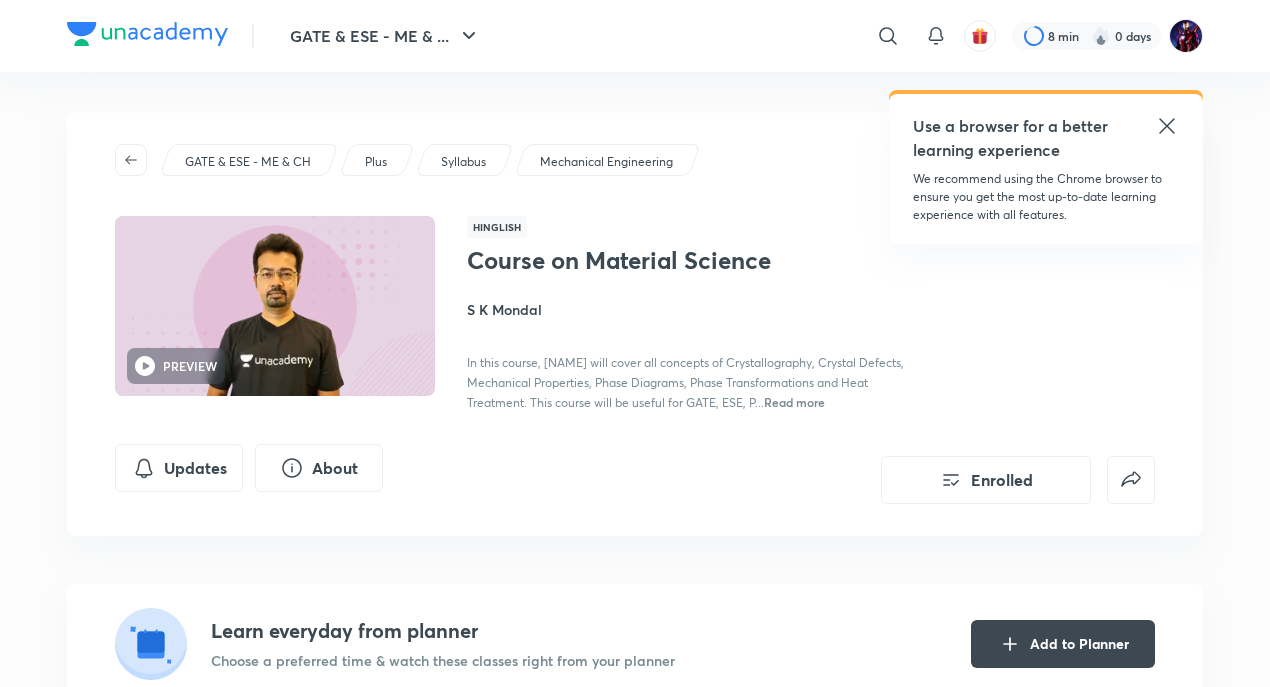 click at bounding box center (275, 306) 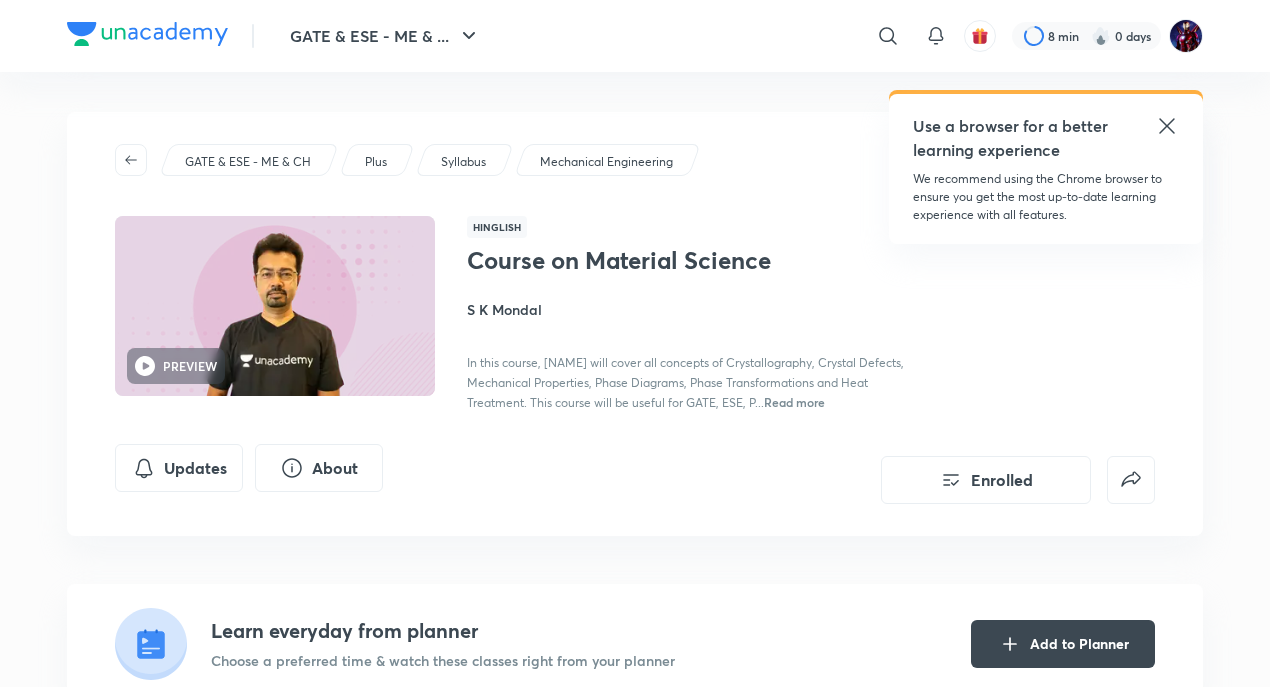 click on "Course on Material Science" at bounding box center (630, 260) 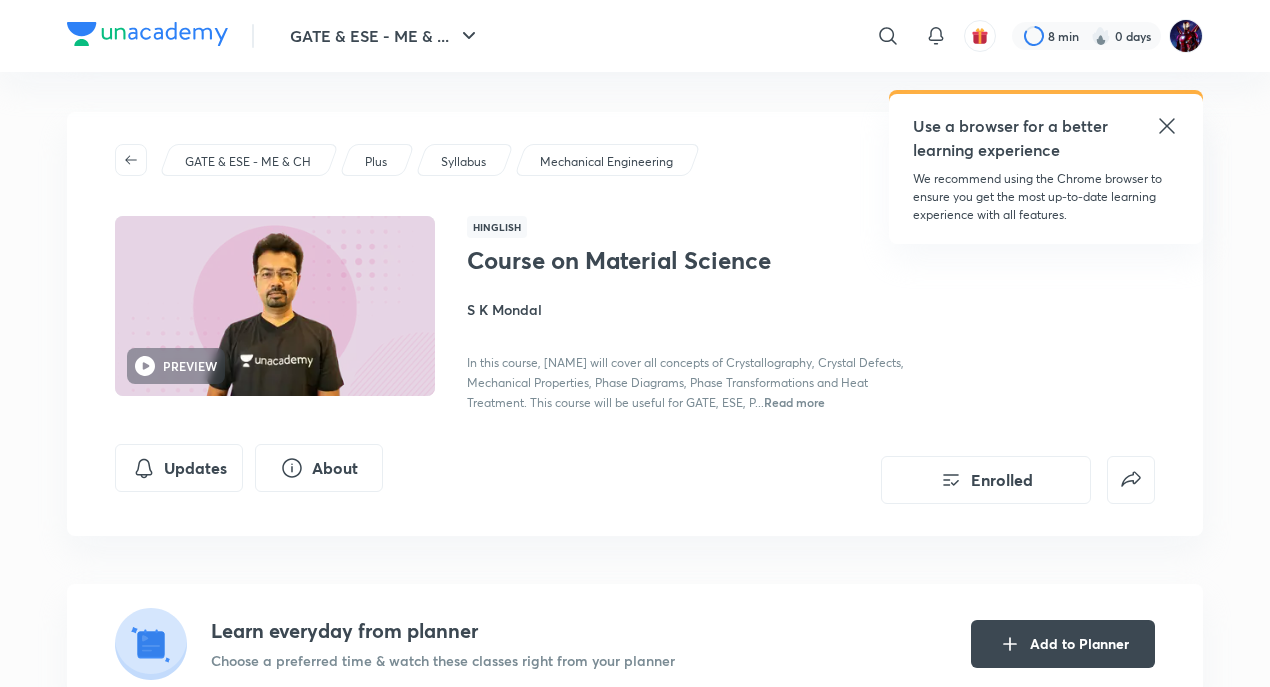click on "Course on Material Science" at bounding box center [630, 260] 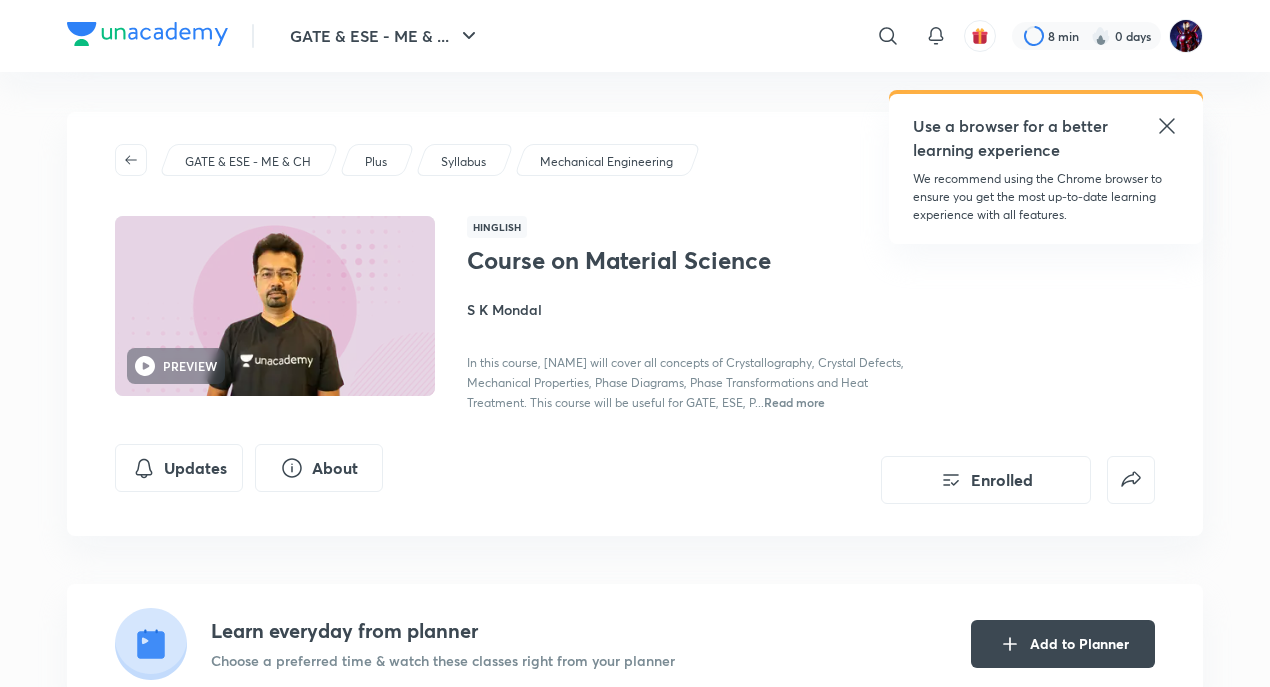 click on "Course on Material Science" at bounding box center (630, 260) 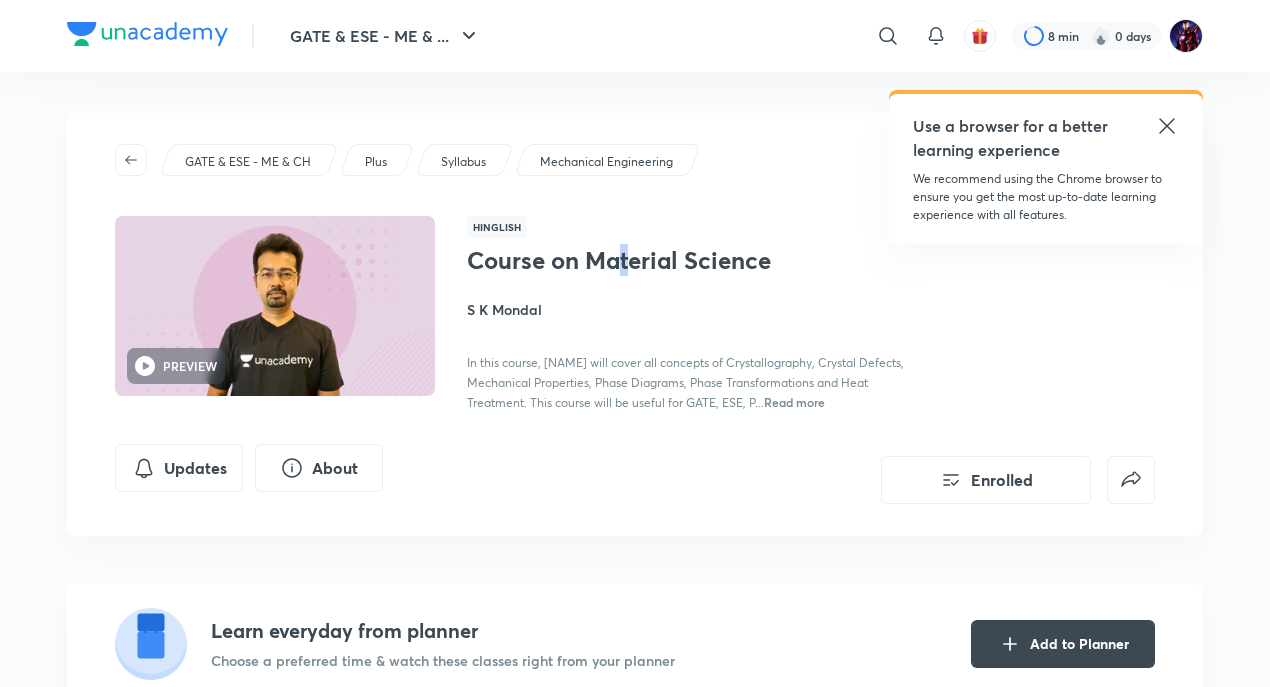 drag, startPoint x: 632, startPoint y: 260, endPoint x: 613, endPoint y: 277, distance: 25.495098 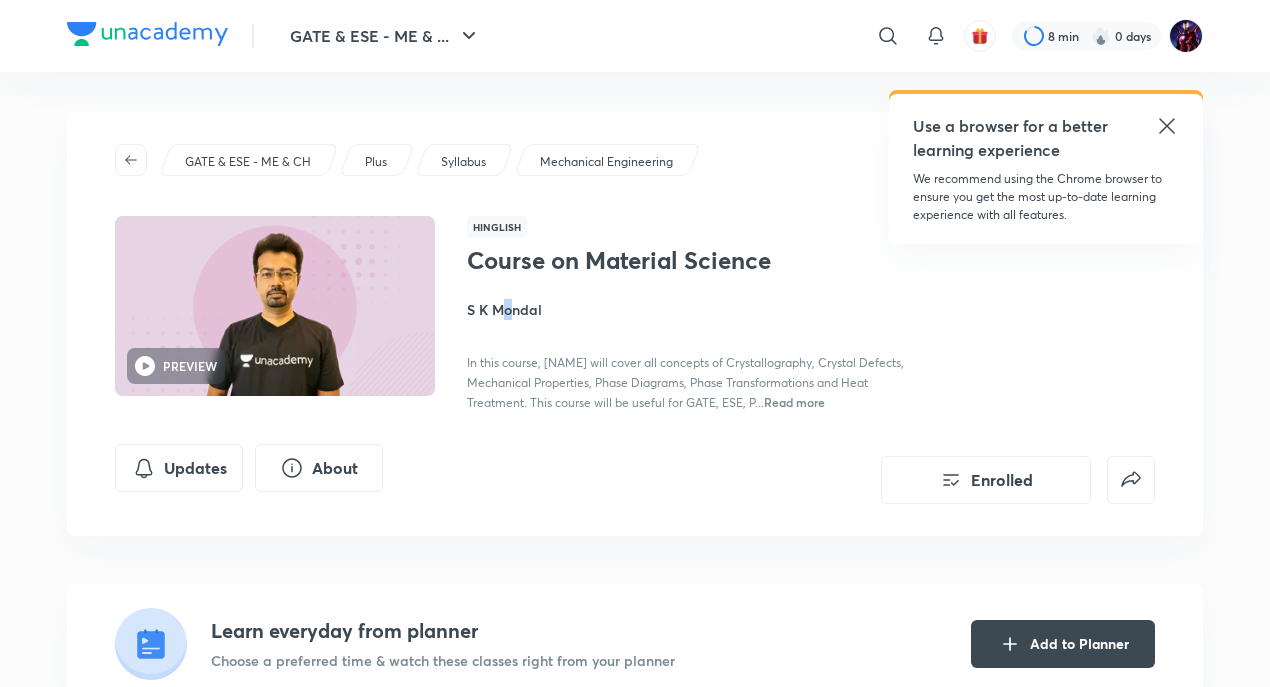 drag, startPoint x: 613, startPoint y: 277, endPoint x: 509, endPoint y: 296, distance: 105.72133 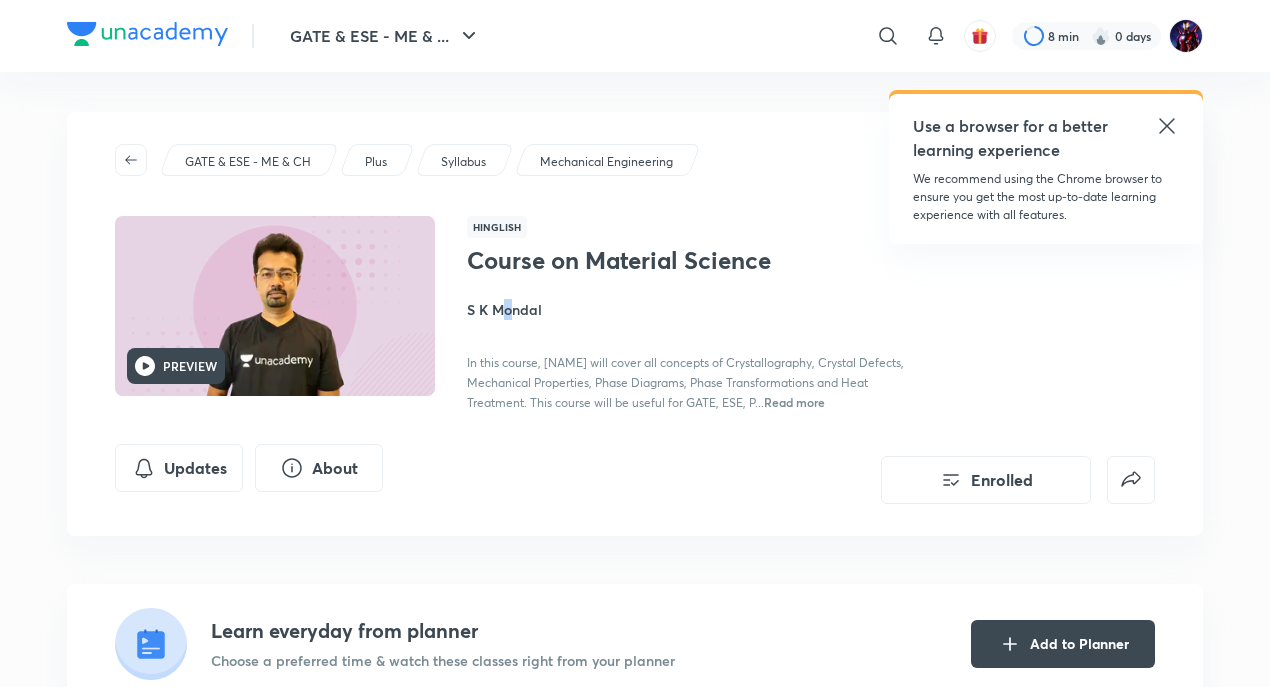 click on "PREVIEW" at bounding box center (275, 306) 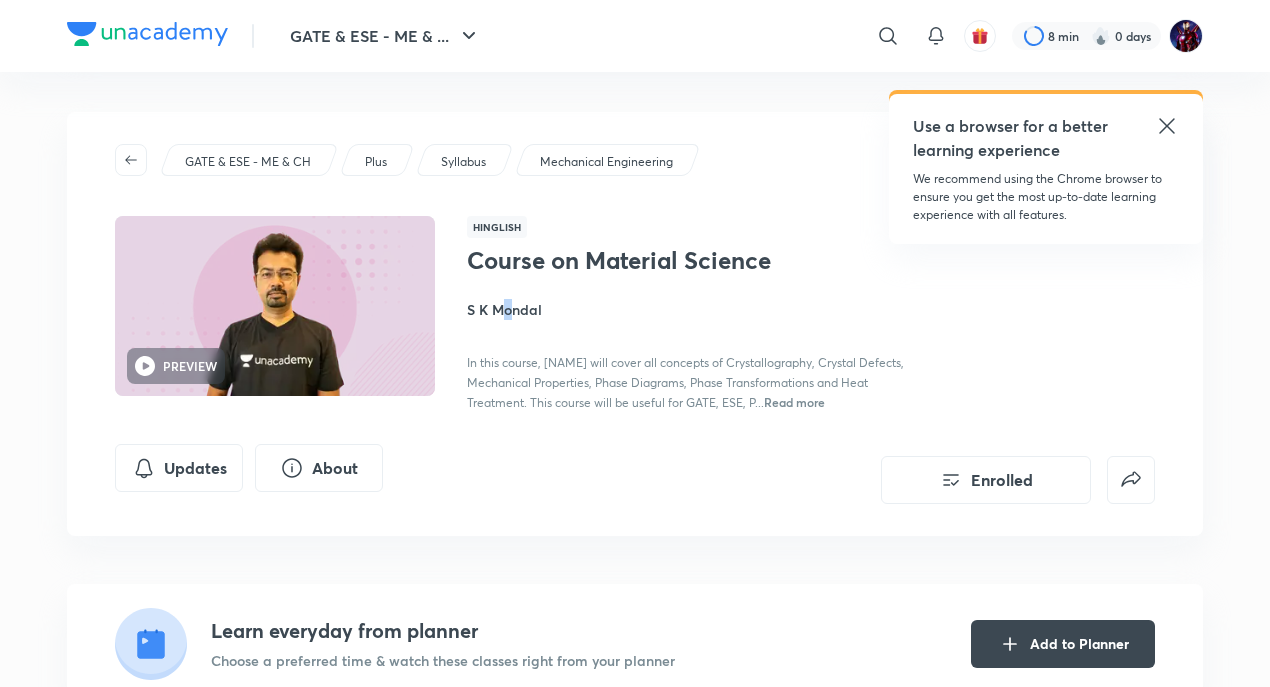 click at bounding box center [275, 306] 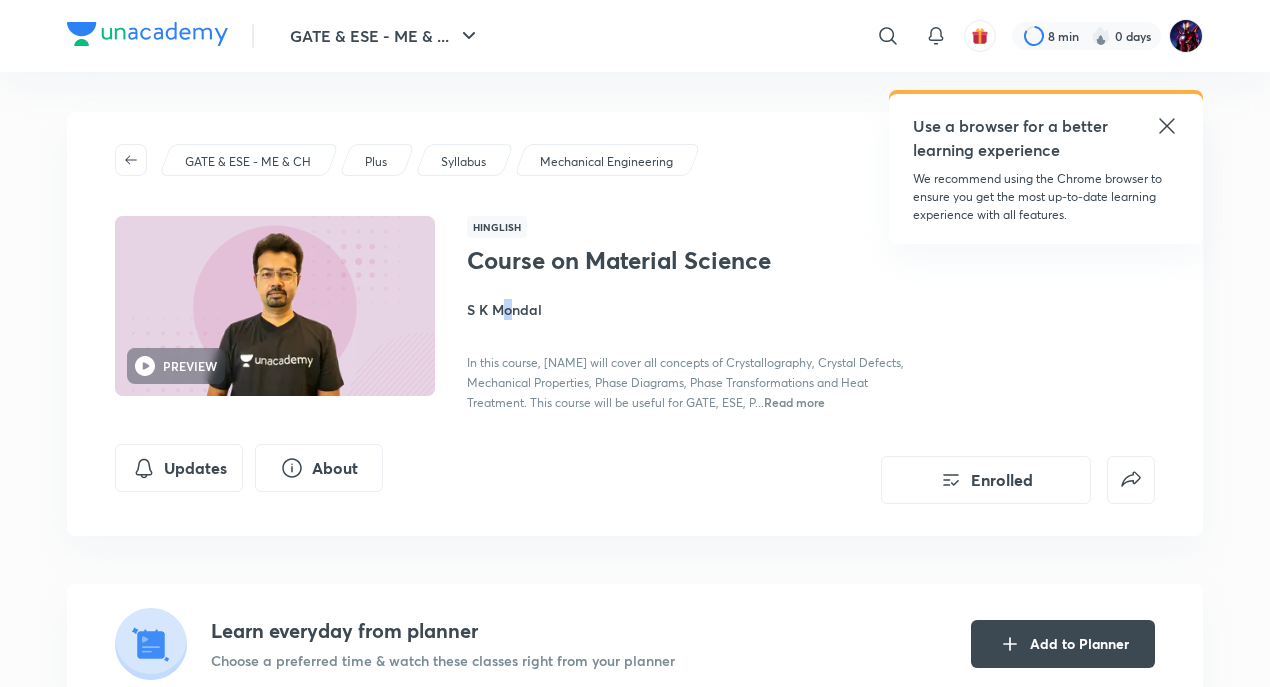 click at bounding box center [275, 306] 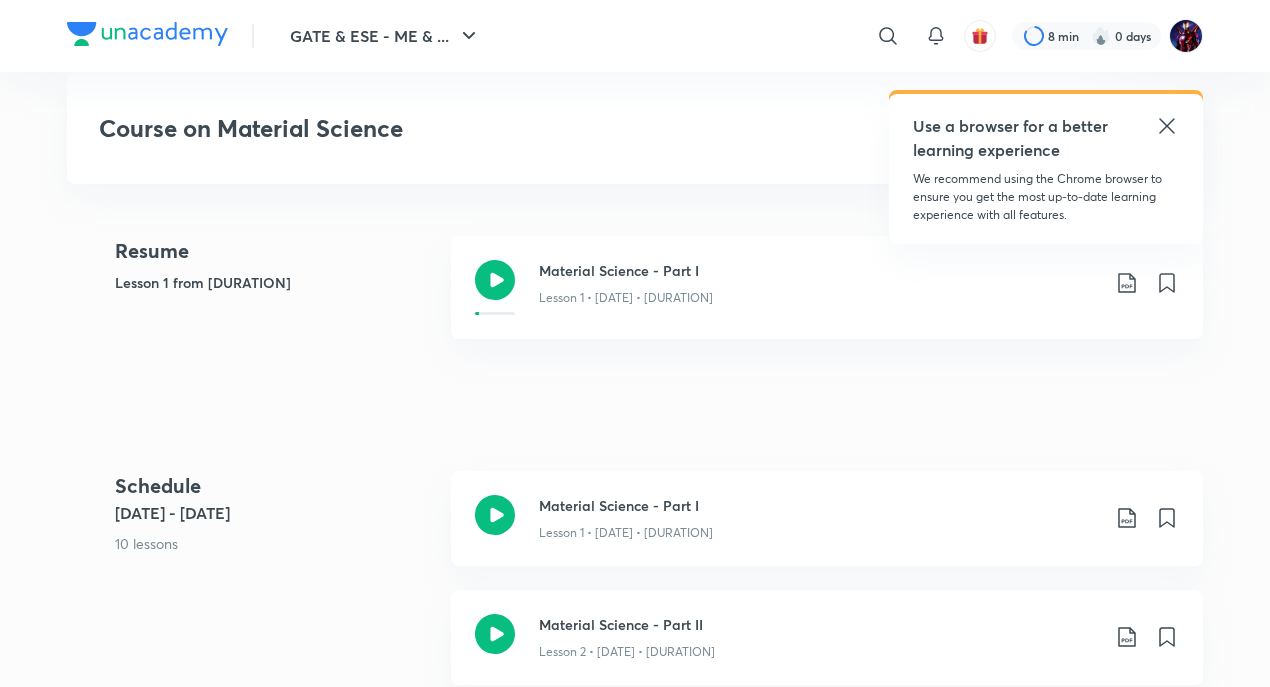 scroll, scrollTop: 800, scrollLeft: 0, axis: vertical 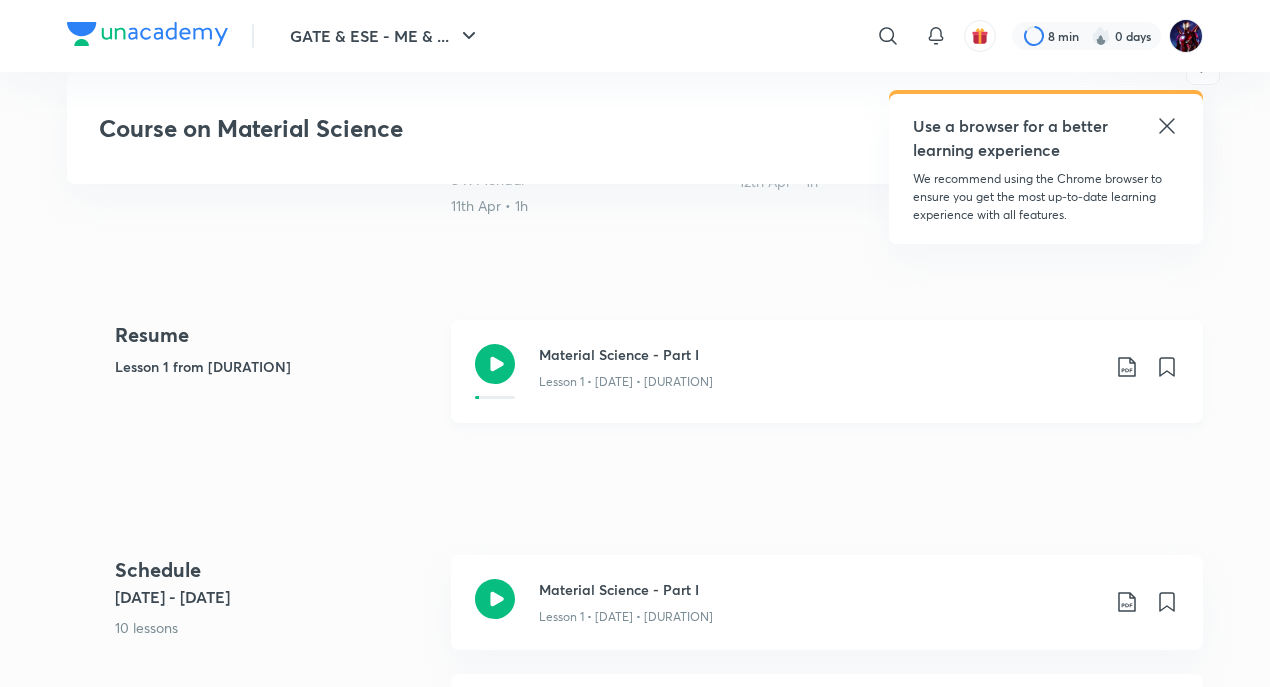 click 